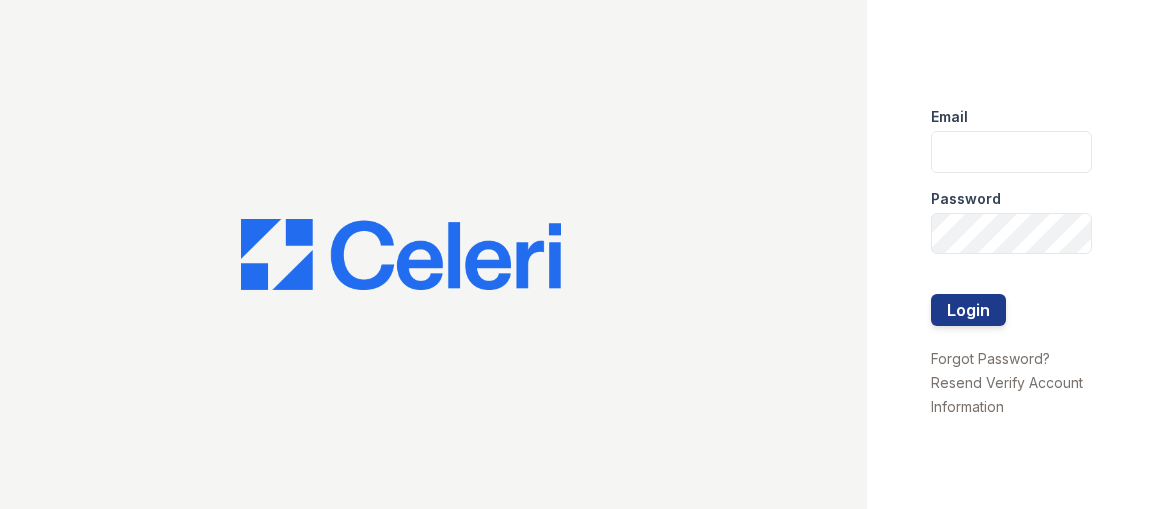 scroll, scrollTop: 0, scrollLeft: 0, axis: both 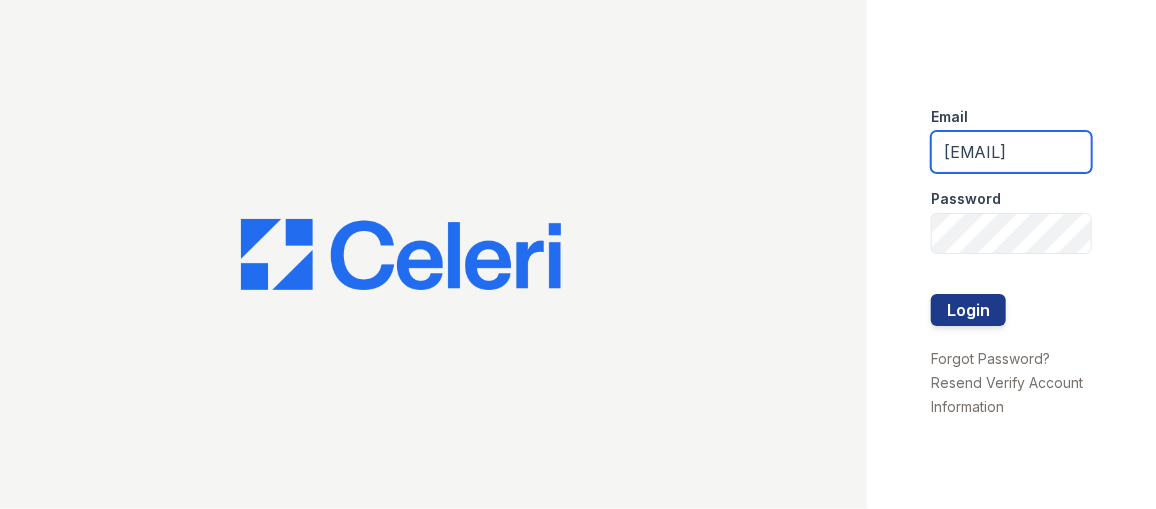 drag, startPoint x: 964, startPoint y: 158, endPoint x: 1155, endPoint y: 199, distance: 195.35097 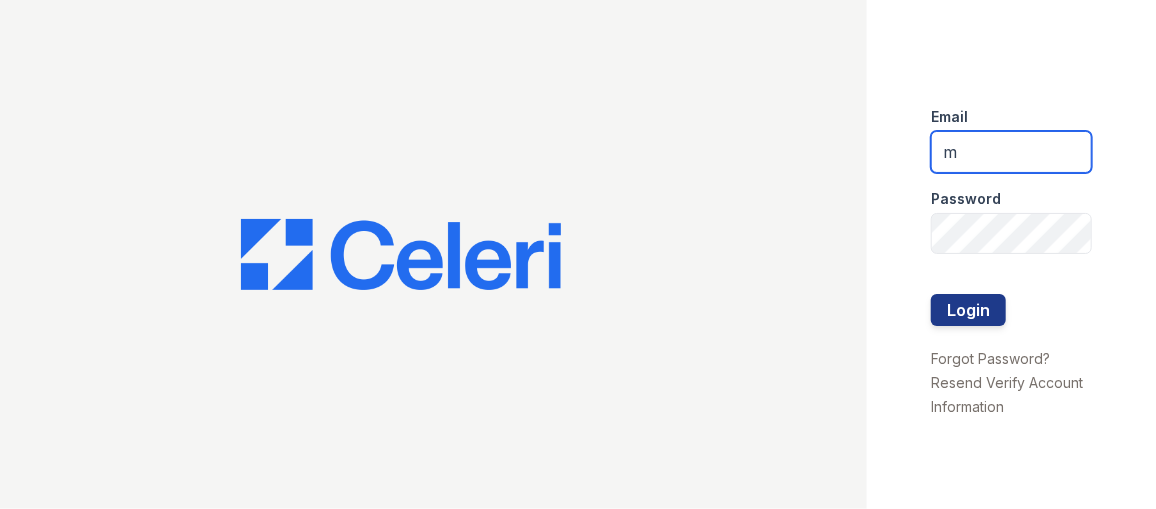 scroll, scrollTop: 0, scrollLeft: 0, axis: both 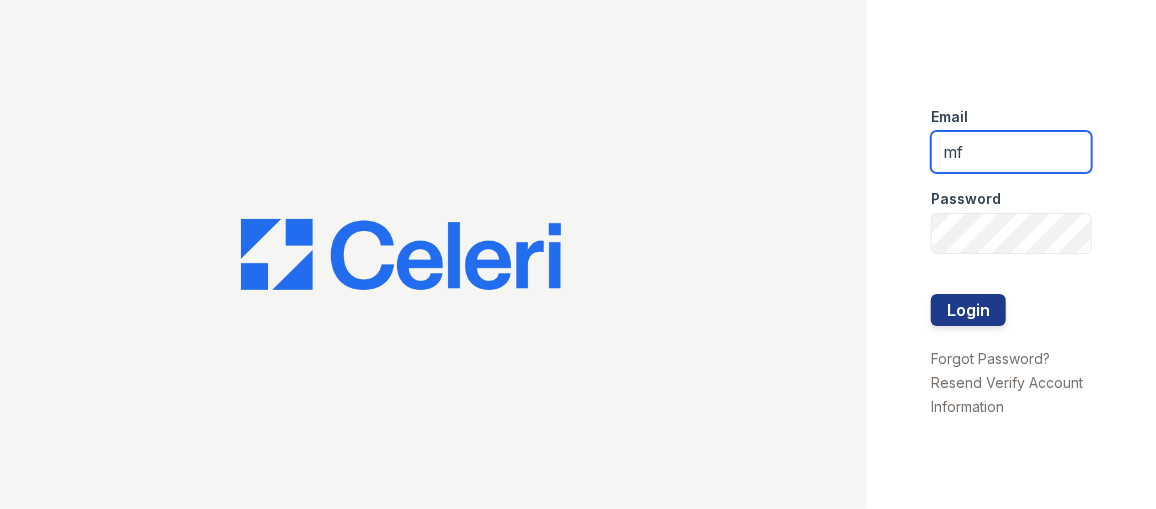 type on "mflowers@trinity-pm.com" 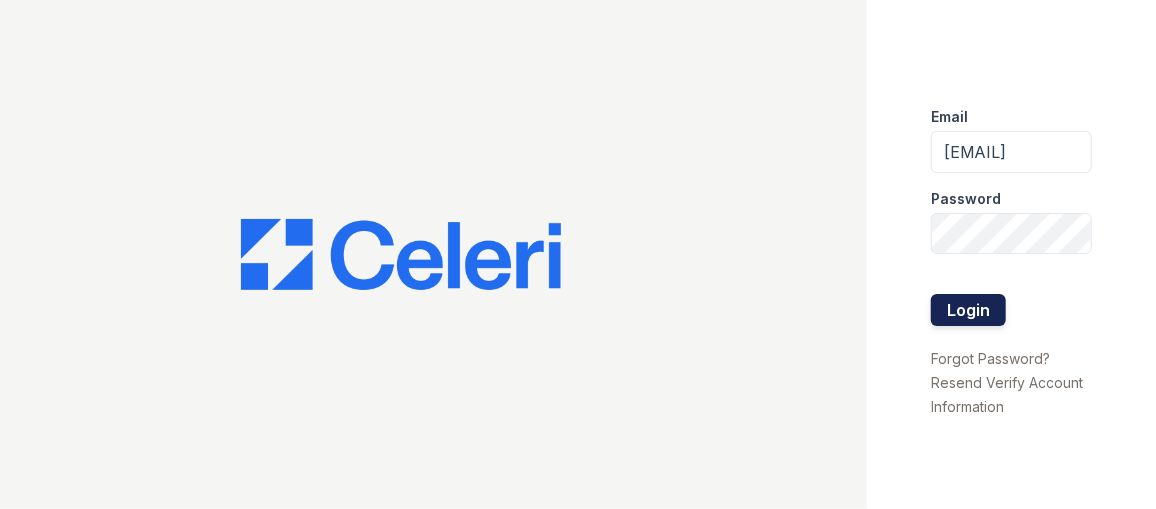 click on "Login" at bounding box center (968, 310) 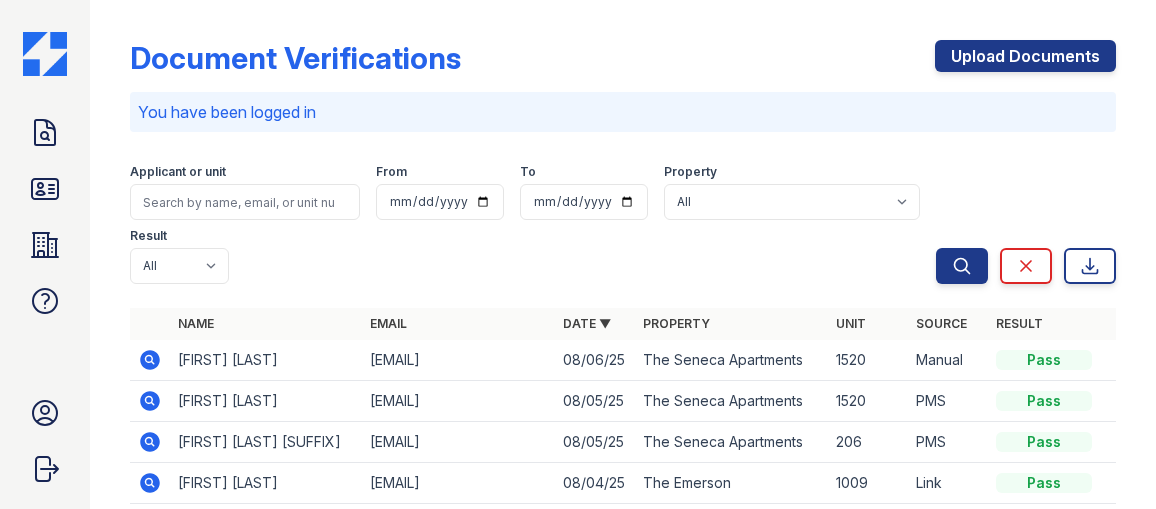 scroll, scrollTop: 0, scrollLeft: 0, axis: both 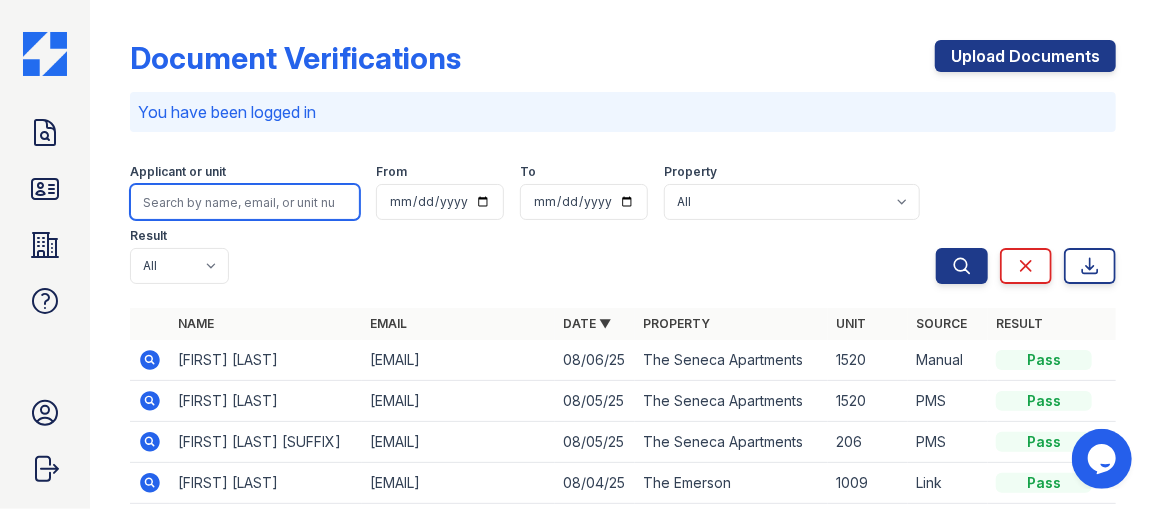 click at bounding box center (245, 202) 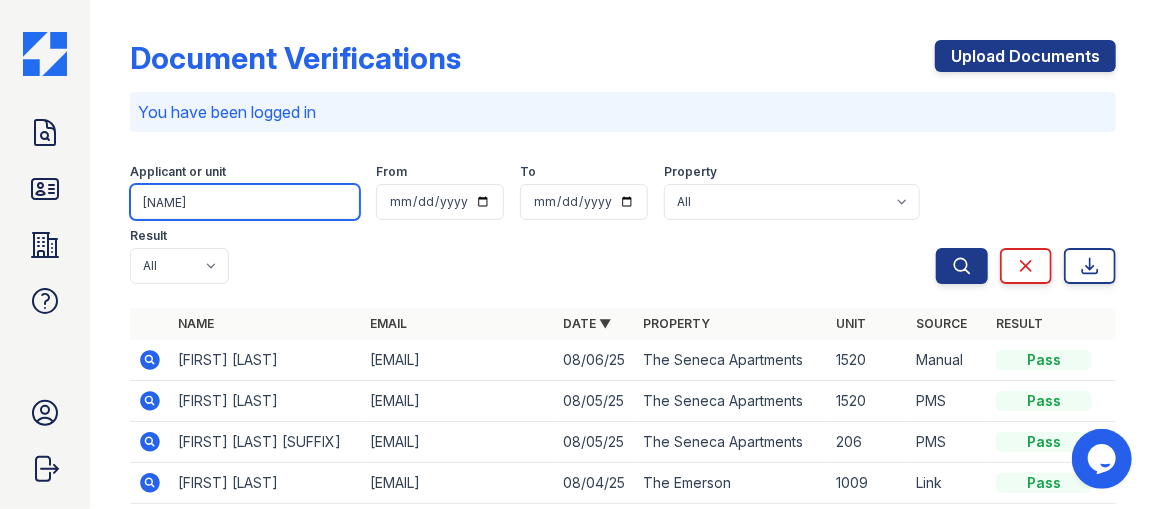 type on "[NAME]" 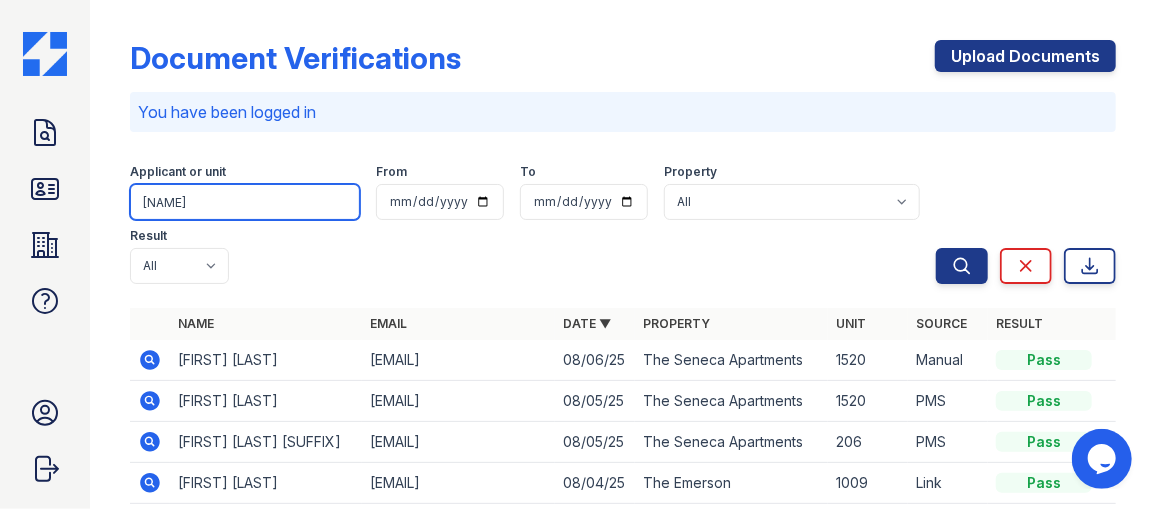 click on "Search" at bounding box center [962, 266] 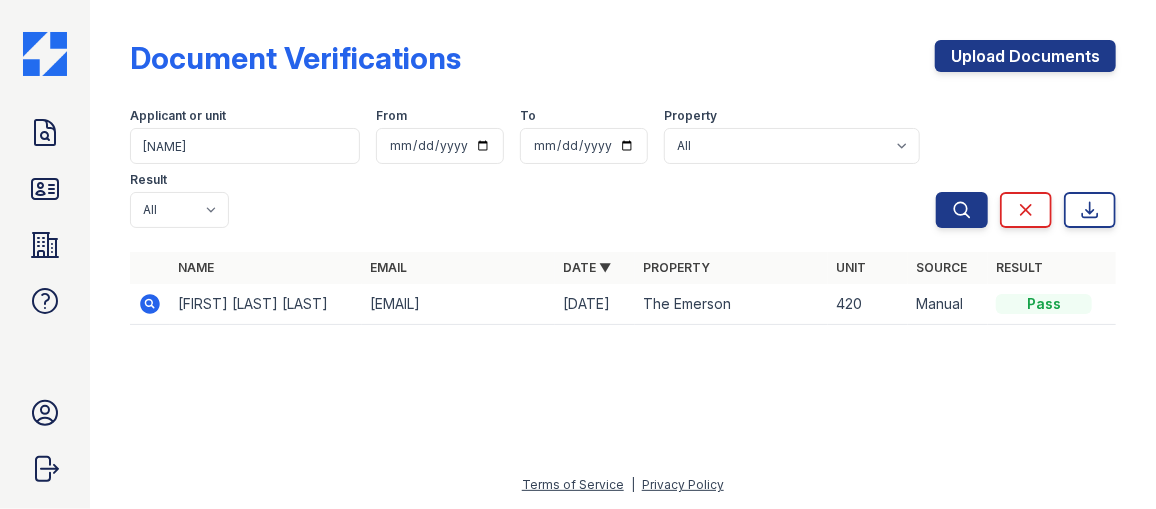 click 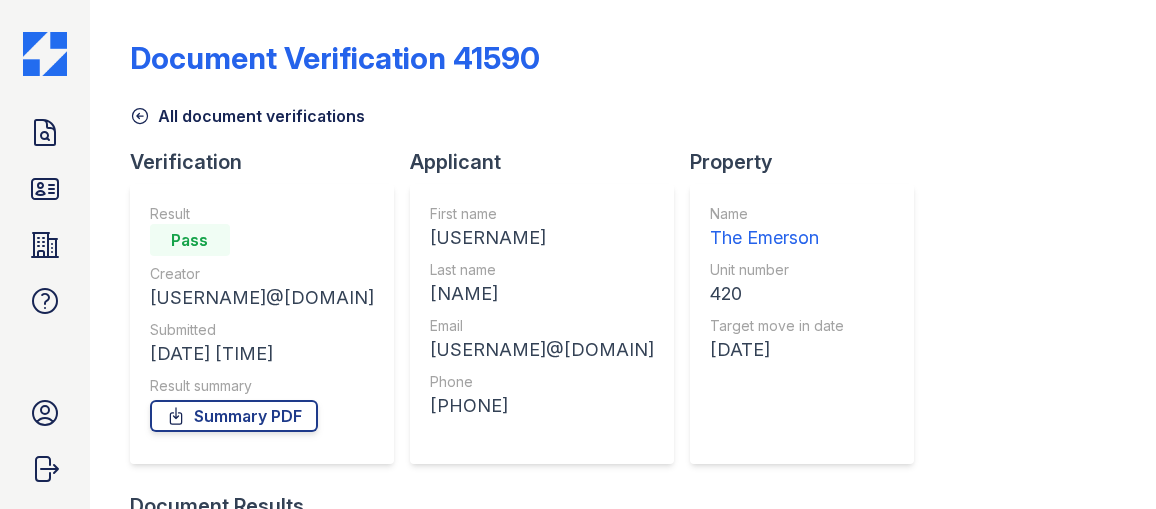 scroll, scrollTop: 0, scrollLeft: 0, axis: both 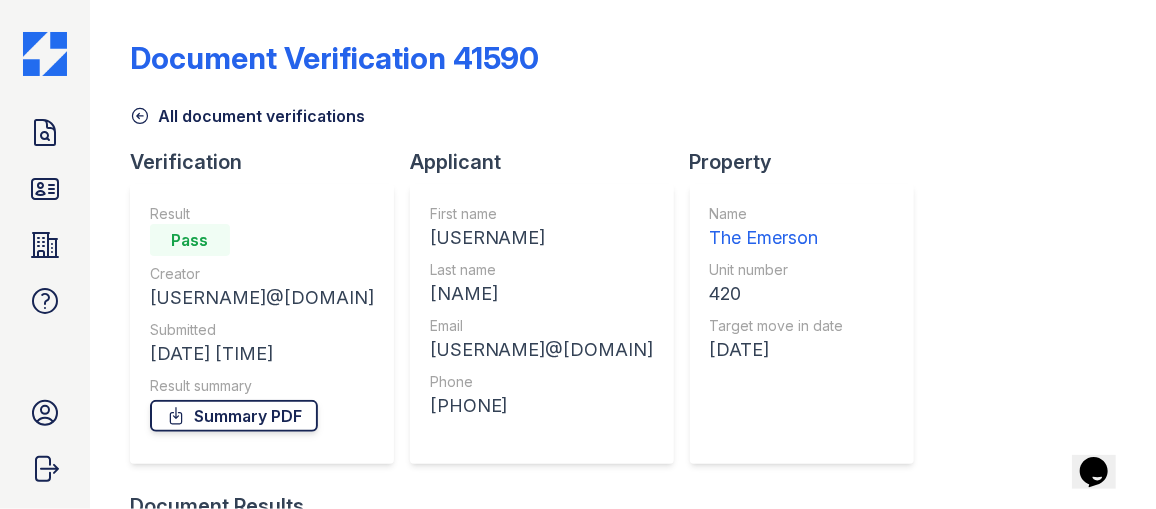 click on "Summary PDF" at bounding box center (234, 416) 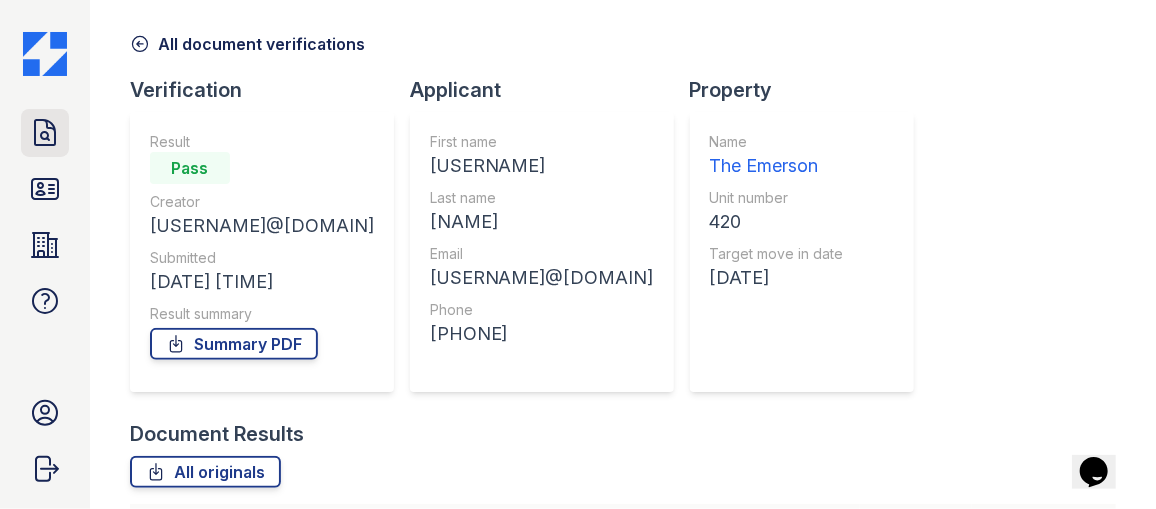 scroll, scrollTop: 0, scrollLeft: 0, axis: both 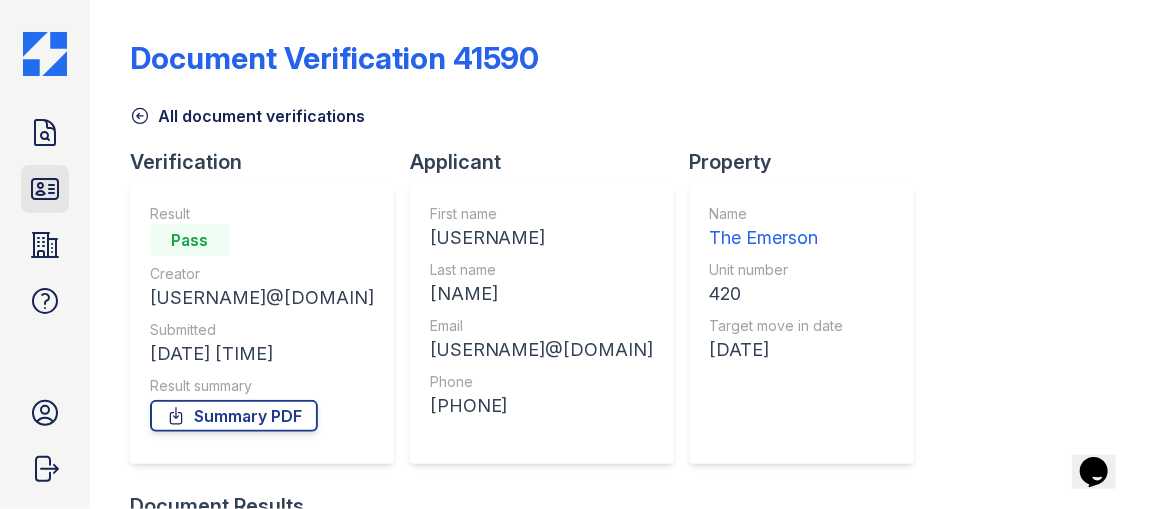 click 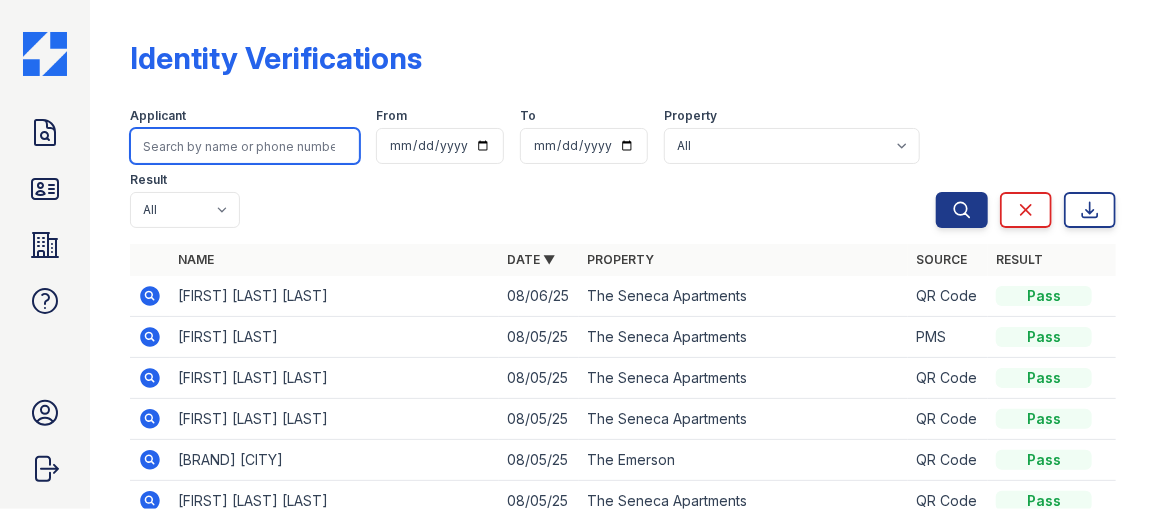 drag, startPoint x: 230, startPoint y: 143, endPoint x: 236, endPoint y: 129, distance: 15.231546 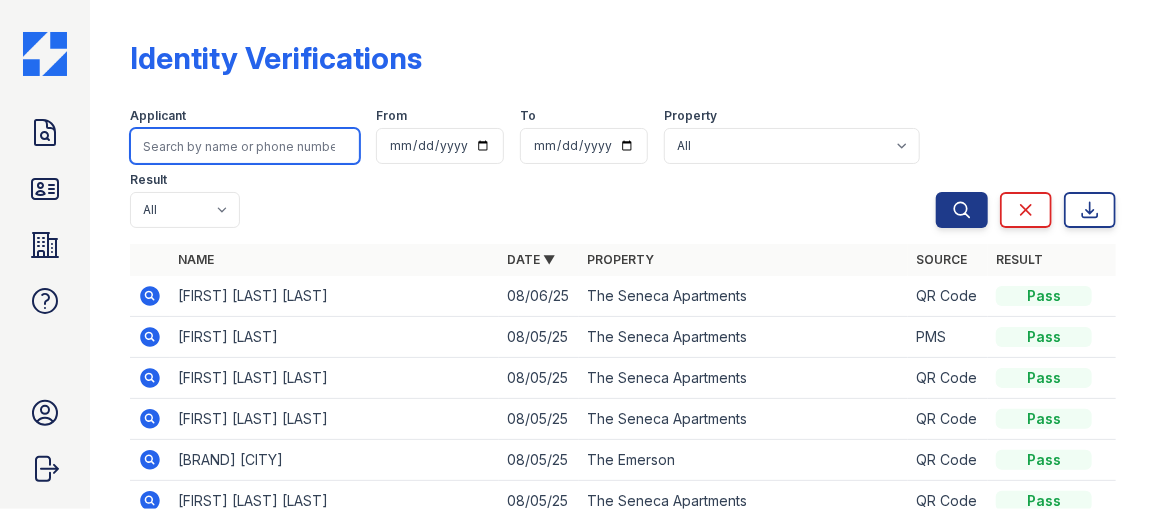 click at bounding box center (245, 146) 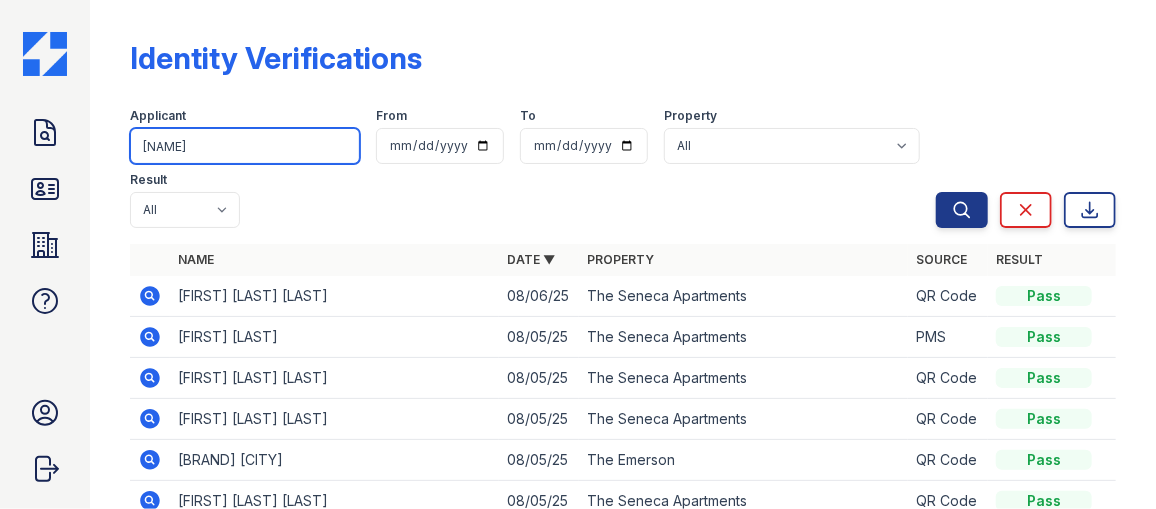 type on "[NAME]" 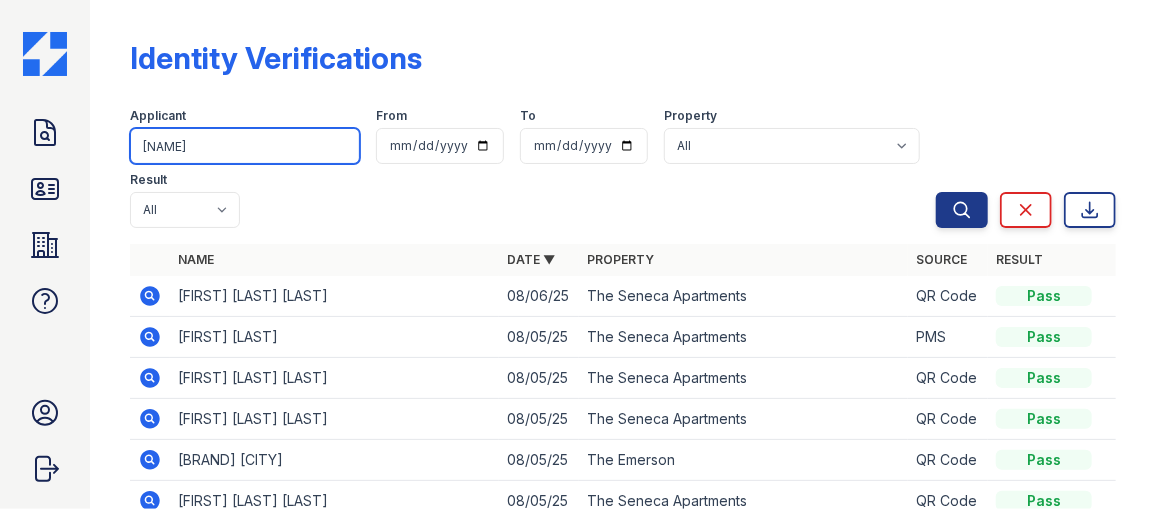 click on "Search" at bounding box center [962, 210] 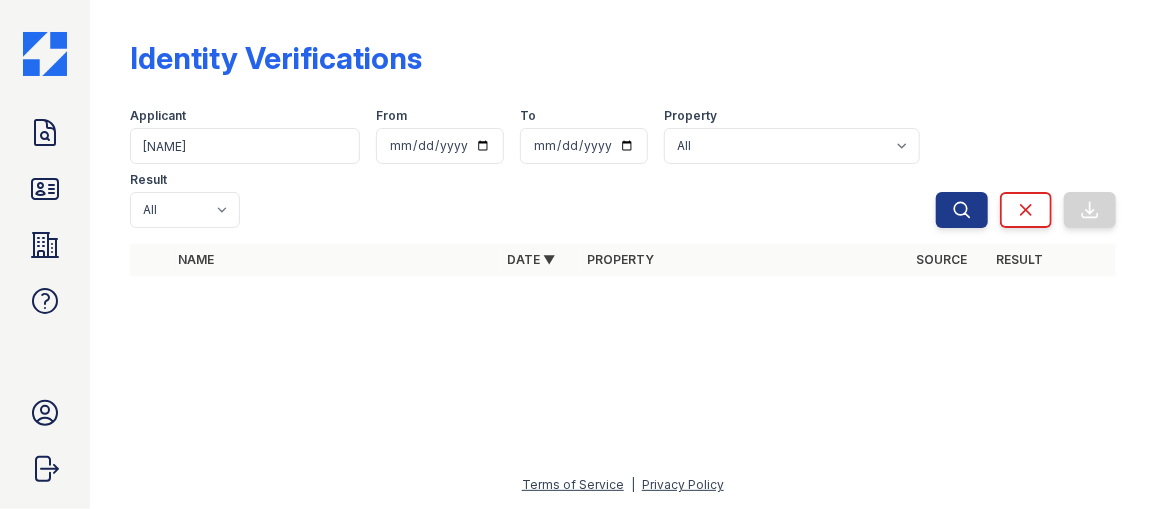 click on "Applicant
[USERNAME]
From
To
Property
All
The Emerson
The Seneca Apartments
Result
All
Pass
Fail
Caution
Resubmit" at bounding box center (533, 164) 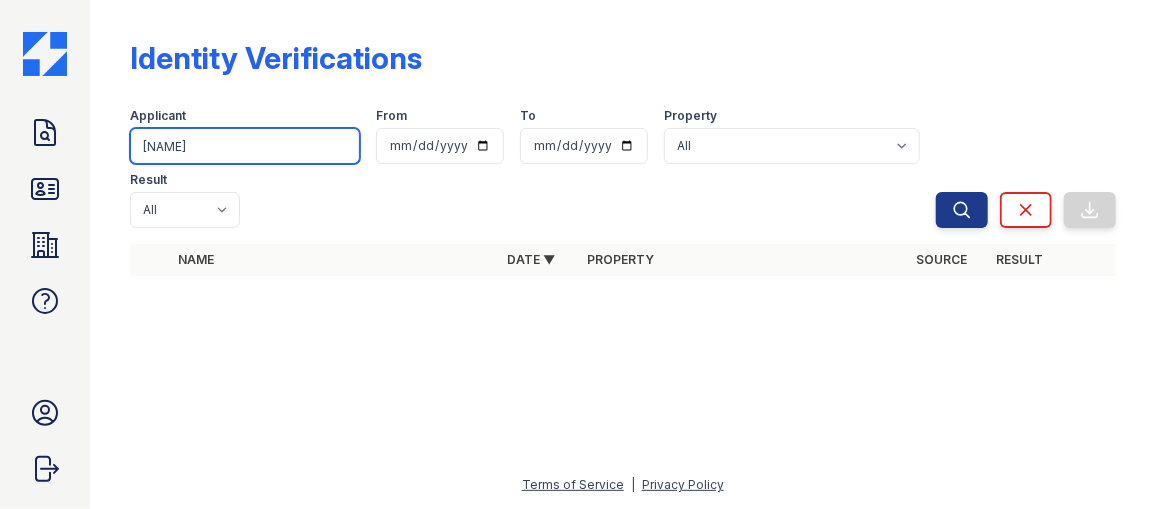 drag, startPoint x: 198, startPoint y: 143, endPoint x: -4, endPoint y: 109, distance: 204.8414 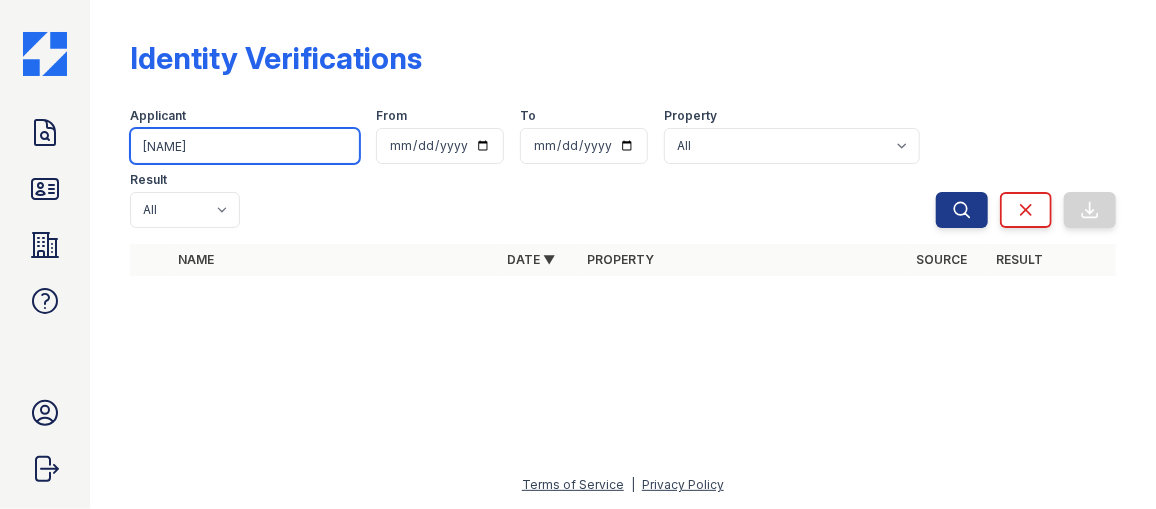 click on "Doc Verifications
ID Verifications
Properties
FAQ
[FIRST] [LAST]
Trinity Property Consultants
Account
Sign out
Identity Verifications
Filter
Applicant
[USERNAME]
From
To
Property
All
The Emerson
The Seneca Apartments
Result
All
Pass
Fail
Caution
Resubmit
Search
Clear
Export
Search
Clear
Export
Name
Date ▼
Property
Source
Result
Terms of Service
|
Privacy Policy" at bounding box center (578, 254) 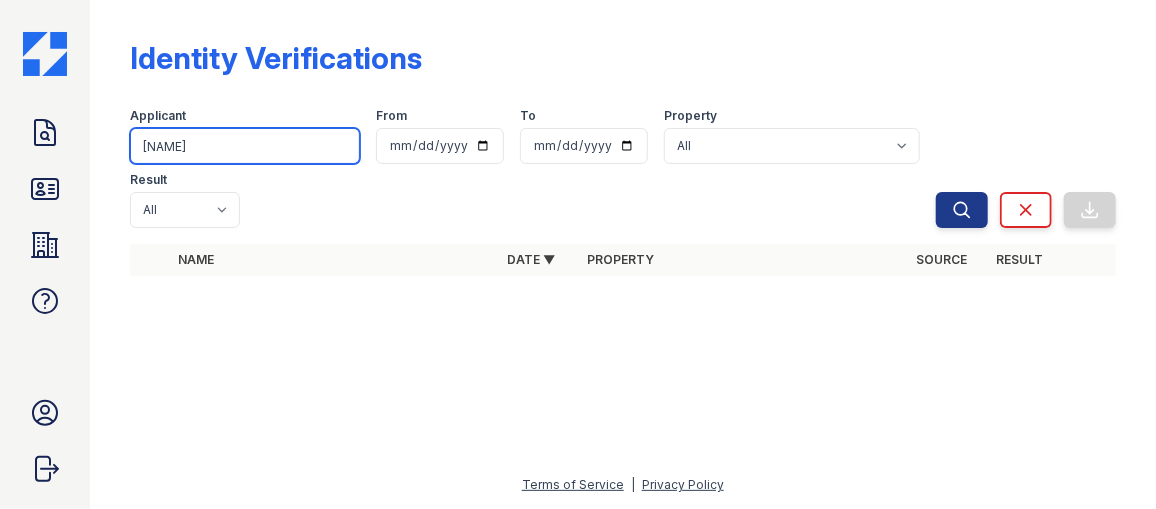 type on "[NAME]" 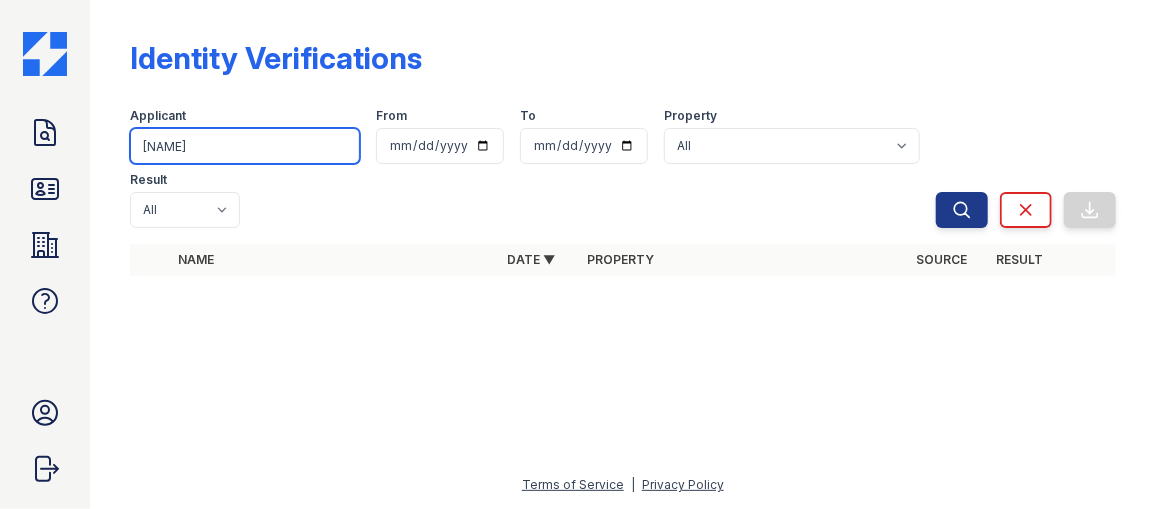 click on "Search" at bounding box center (962, 210) 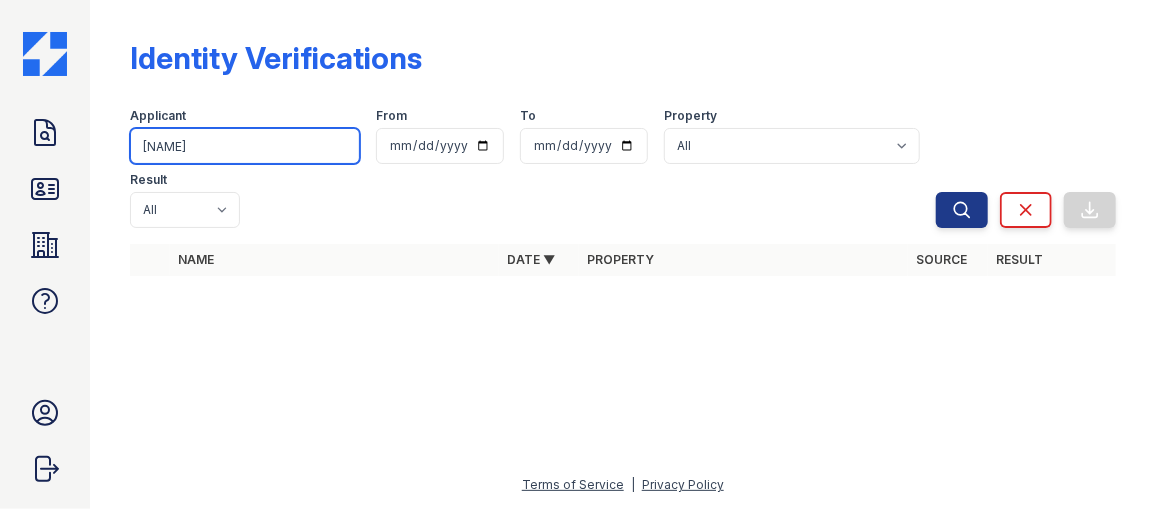 drag, startPoint x: 196, startPoint y: 147, endPoint x: 0, endPoint y: 147, distance: 196 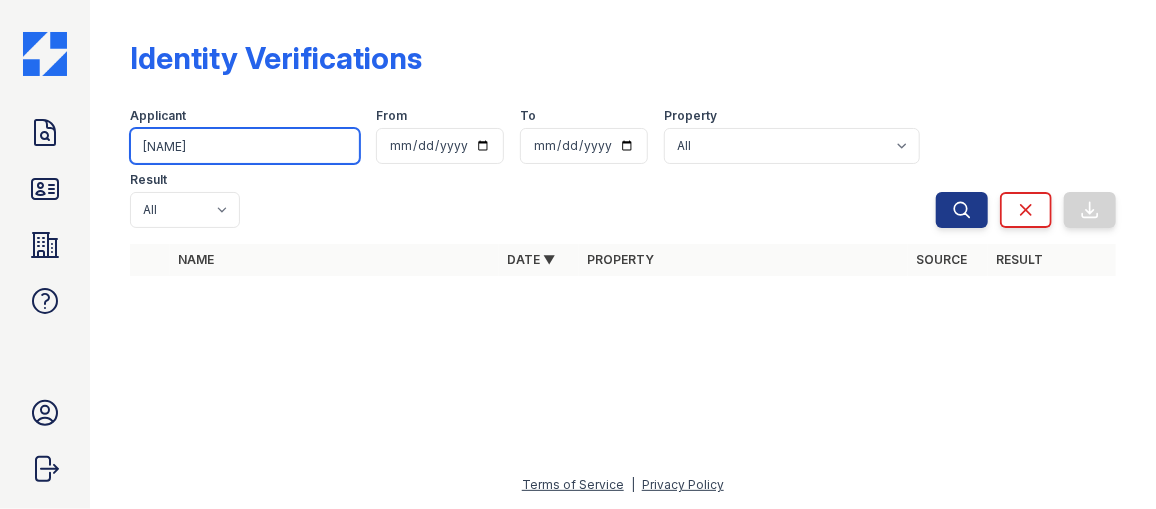 click on "Doc Verifications
ID Verifications
Properties
FAQ
[FIRST] [LAST]
Trinity Property Consultants
Account
Sign out
Identity Verifications
Filter
Applicant
[NAME]
From
To
Property
All
The Emerson
The Seneca Apartments
Result
All
Pass
Fail
Caution
Resubmit
Search
Clear
Export
Search
Clear
Export
Name
Date ▼
Property
Source
Result
Terms of Service
|
Privacy Policy" at bounding box center (578, 254) 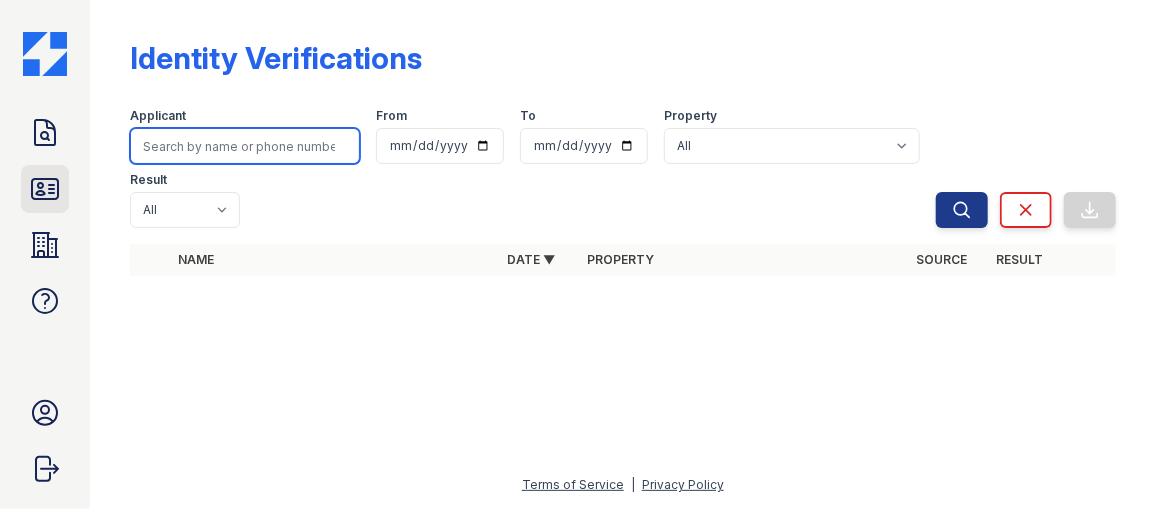 type 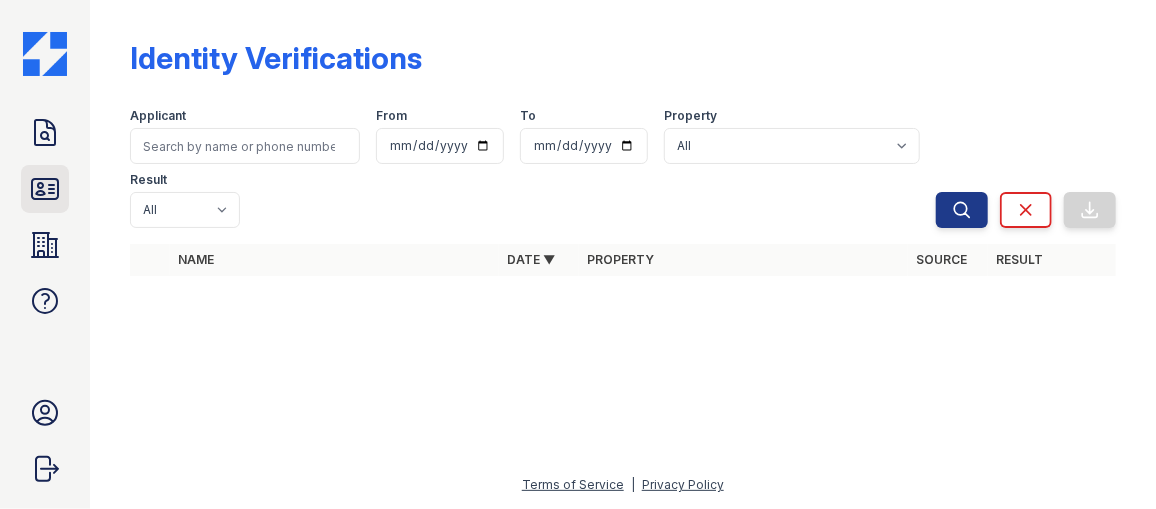 click on "ID Verifications" at bounding box center (45, 189) 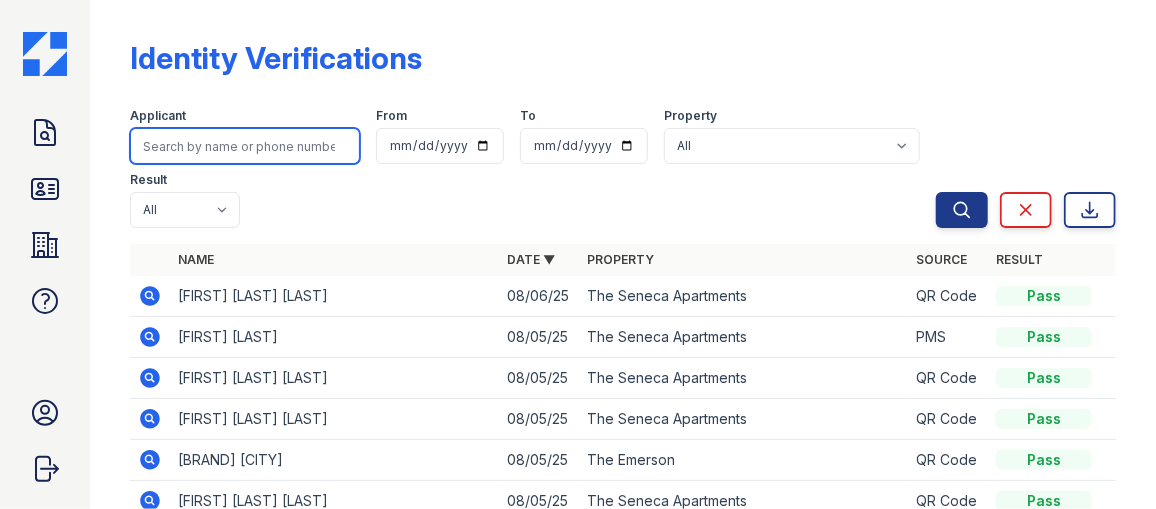 click at bounding box center [245, 146] 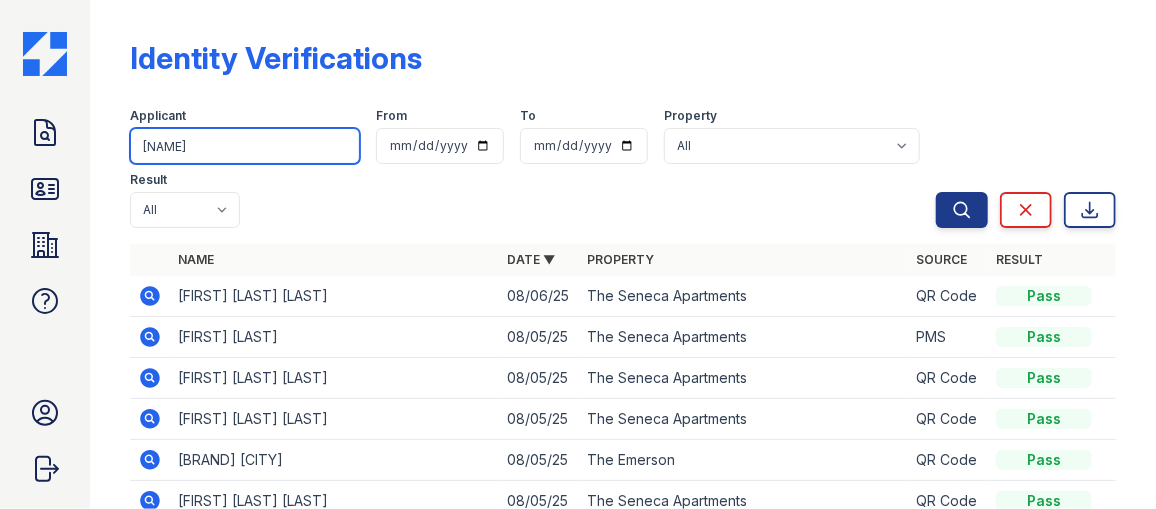 type on "[NAME]" 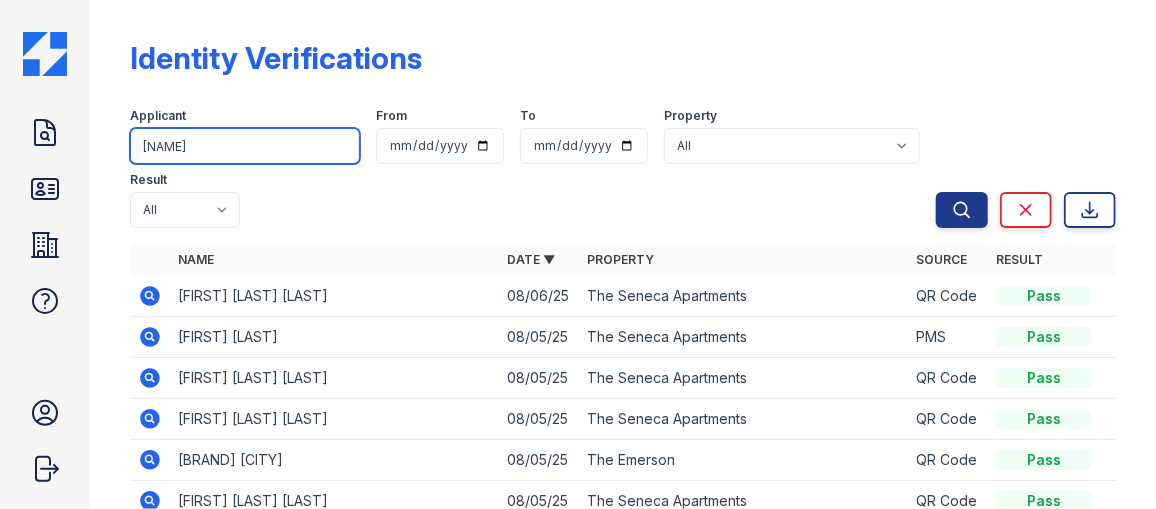 click on "Search" at bounding box center (962, 210) 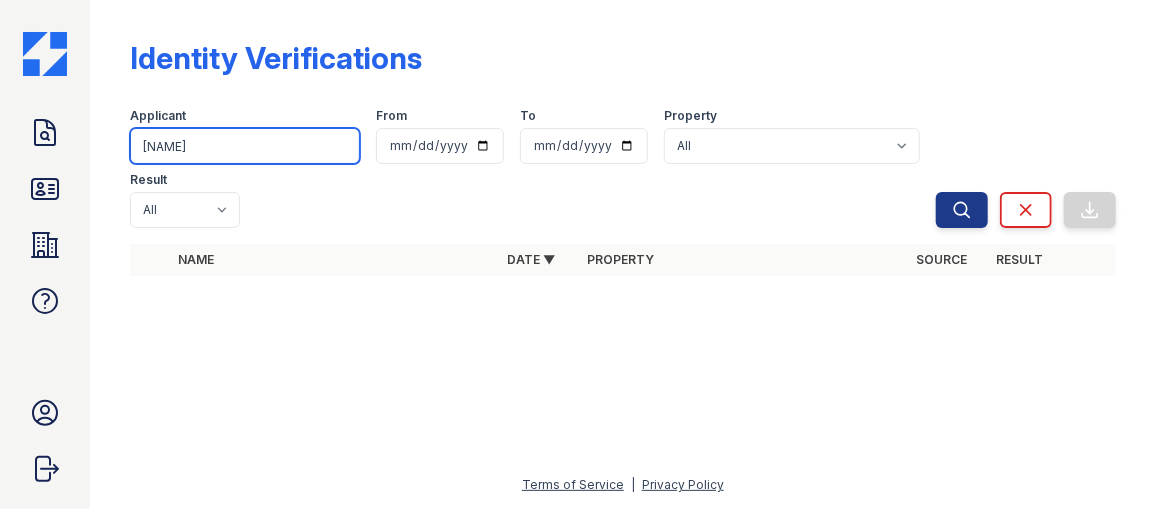 click on "[NAME]" at bounding box center [245, 146] 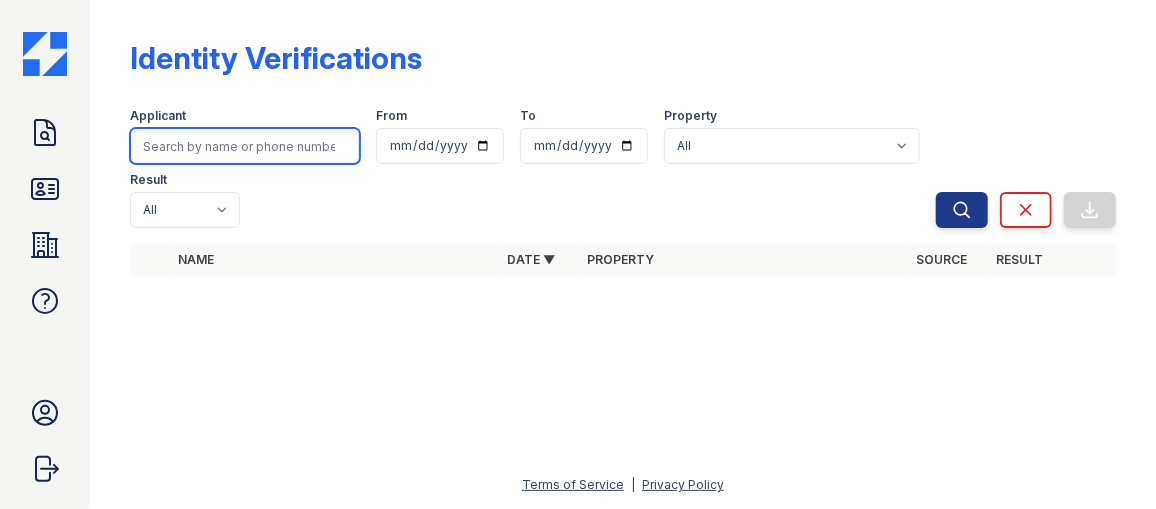 type 